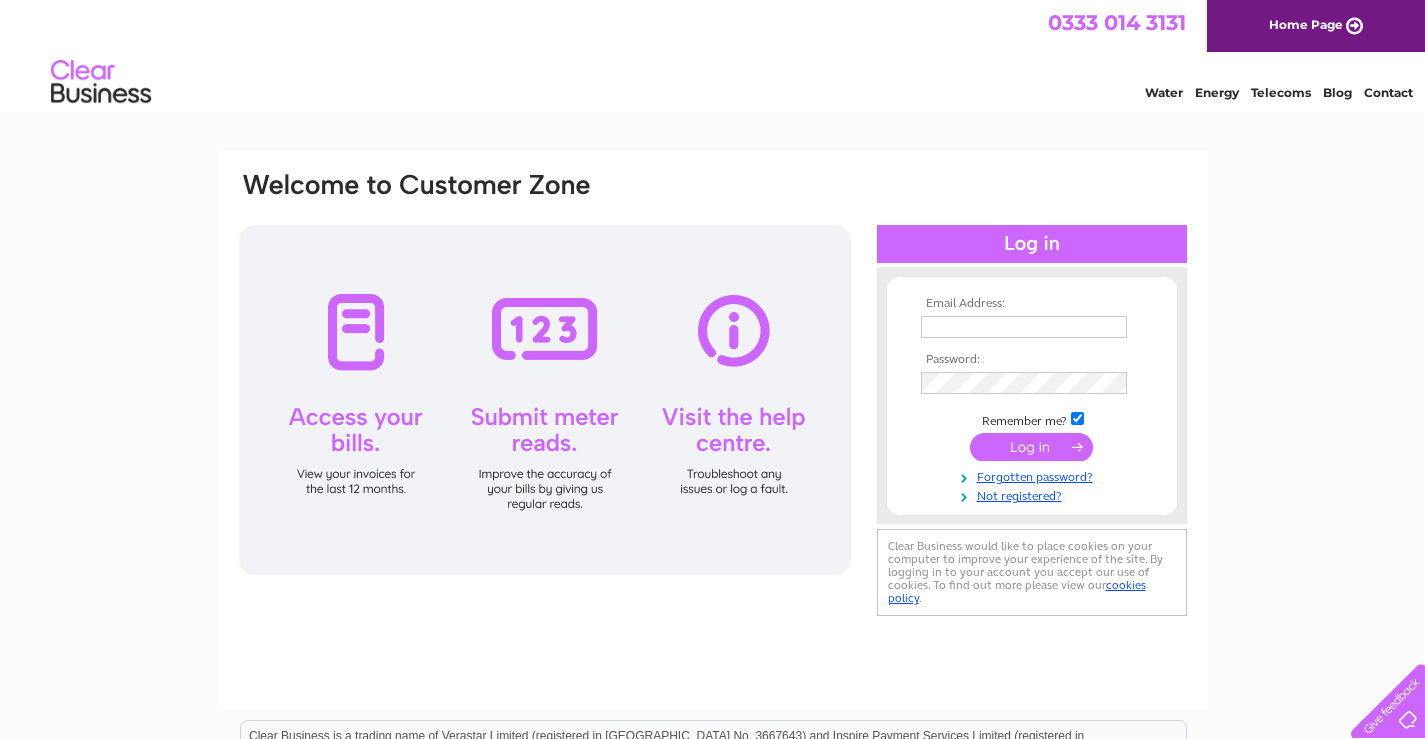 scroll, scrollTop: 0, scrollLeft: 0, axis: both 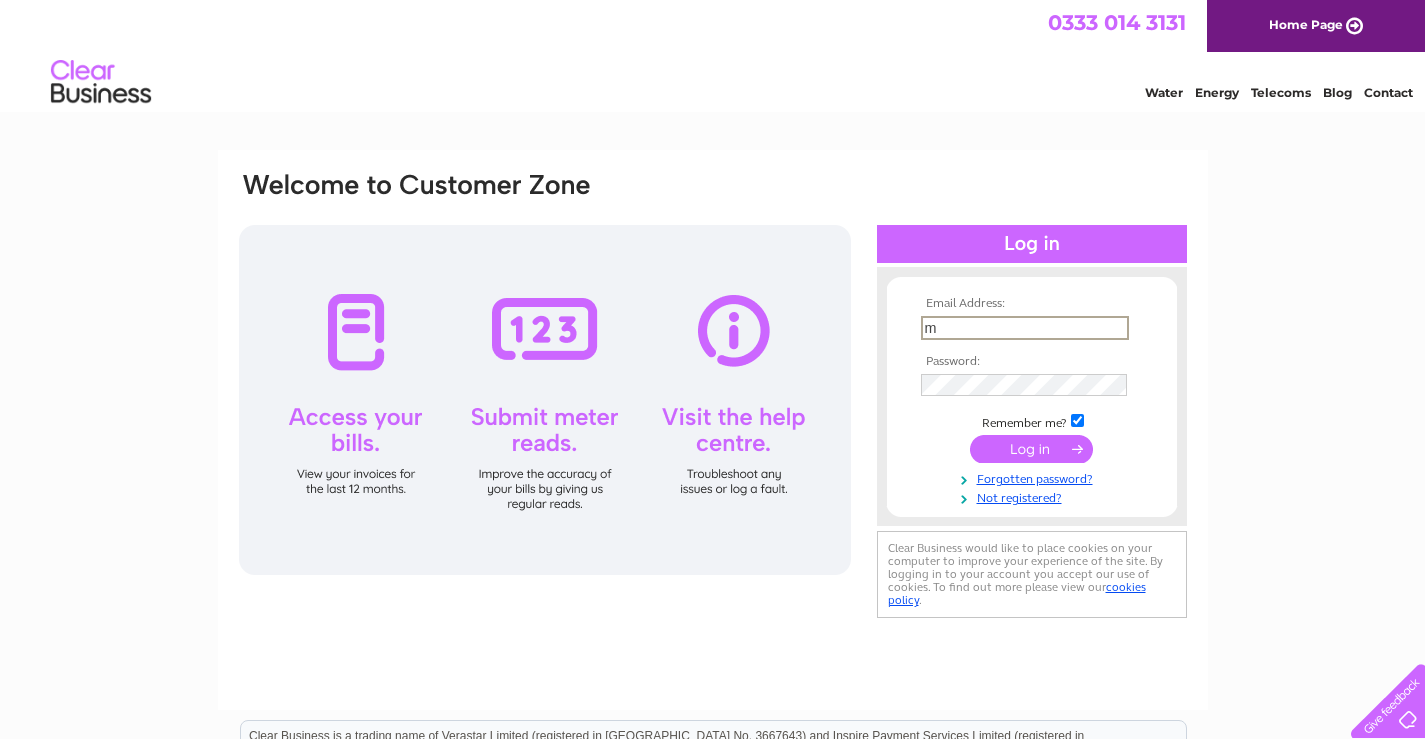 type on "margaretipowell@hotmail.co.uk" 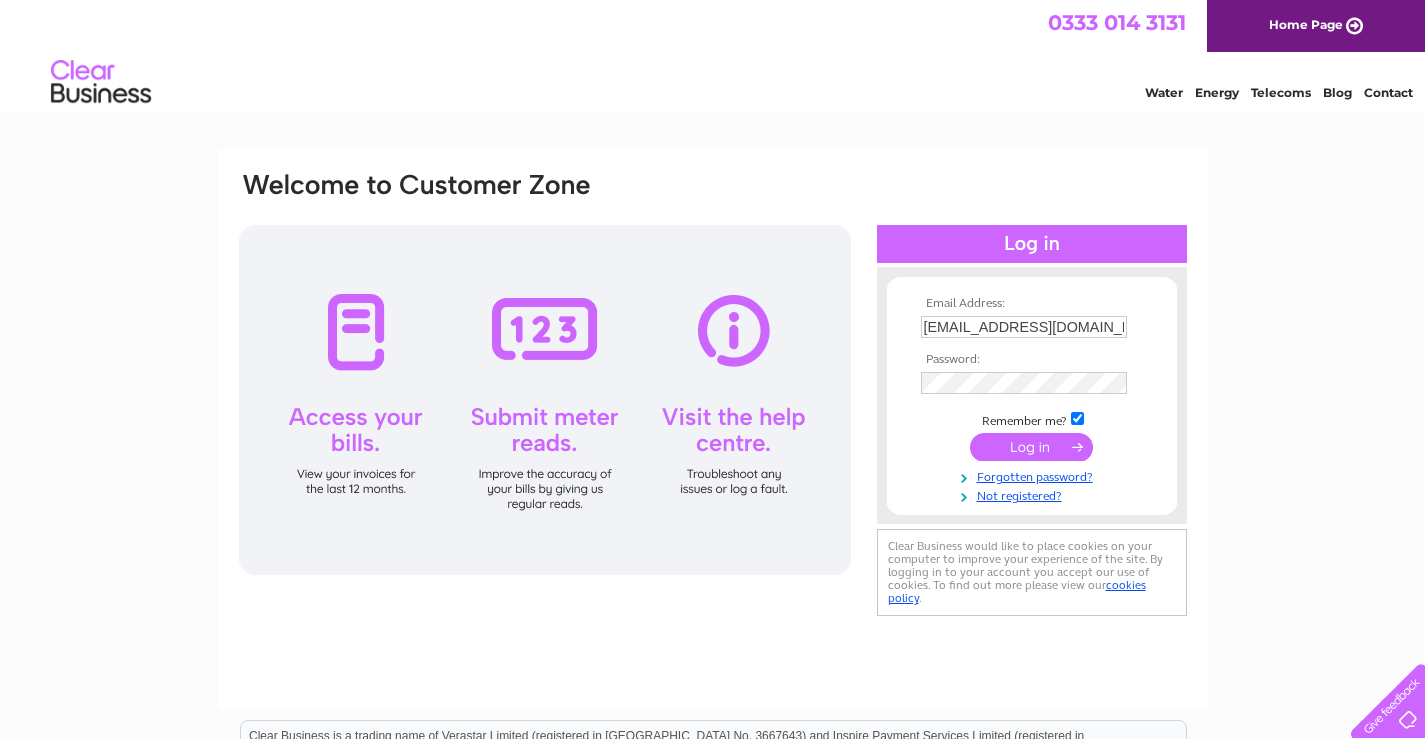 click at bounding box center (1031, 447) 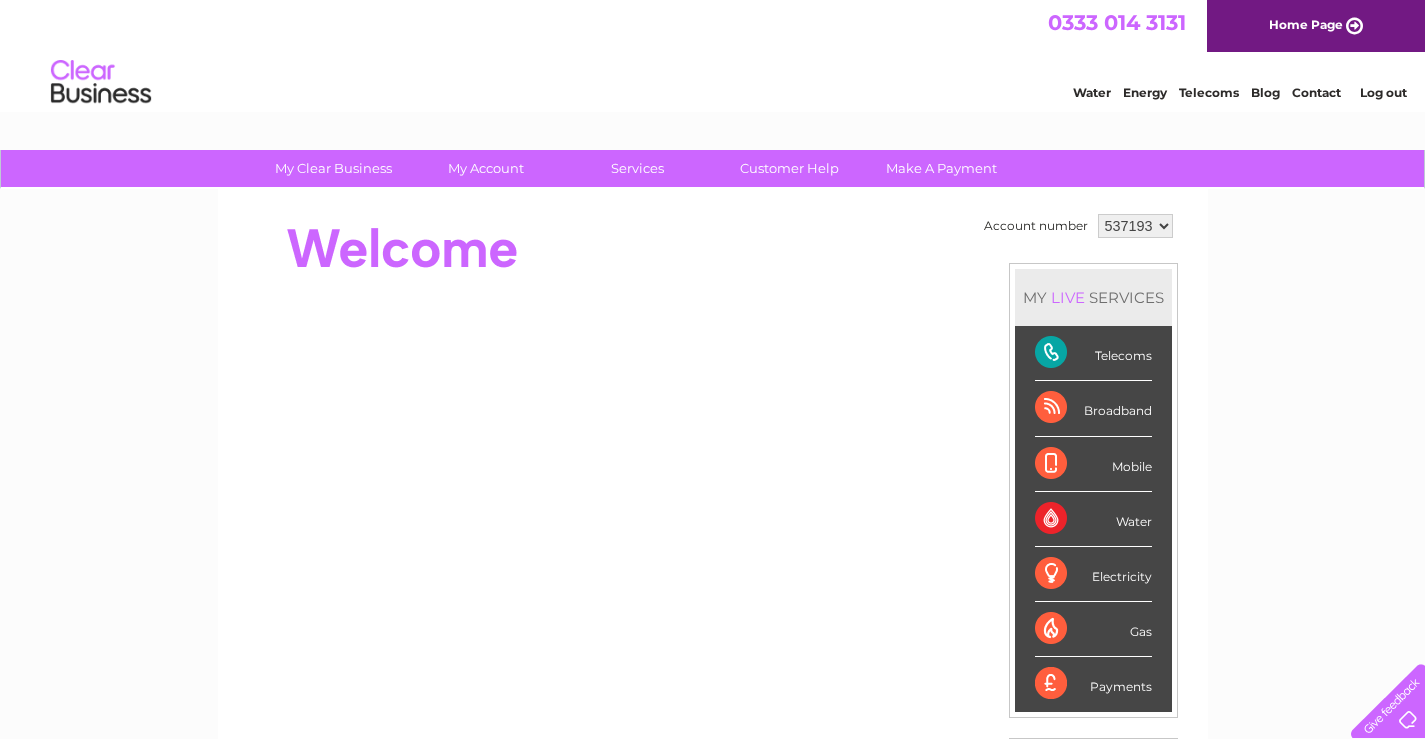 scroll, scrollTop: 0, scrollLeft: 0, axis: both 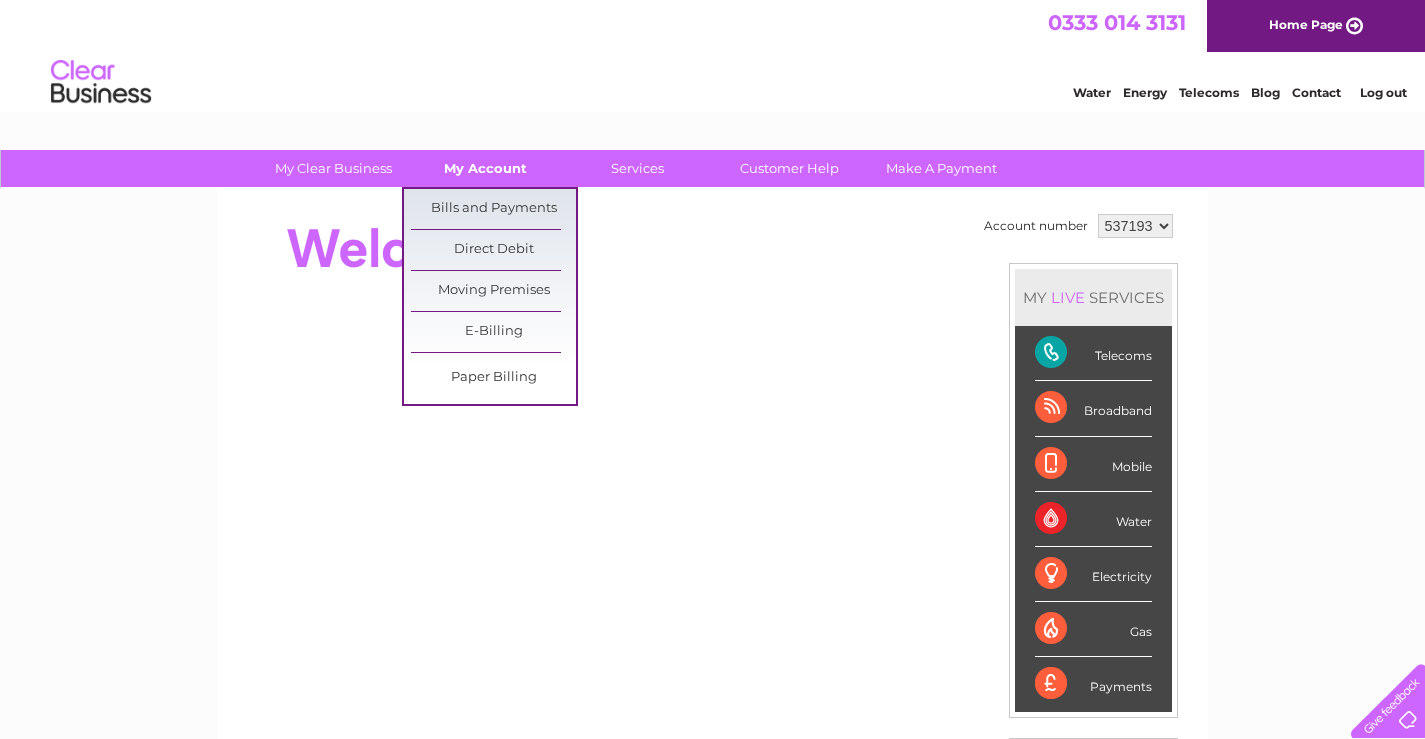 click on "My Account" at bounding box center [485, 168] 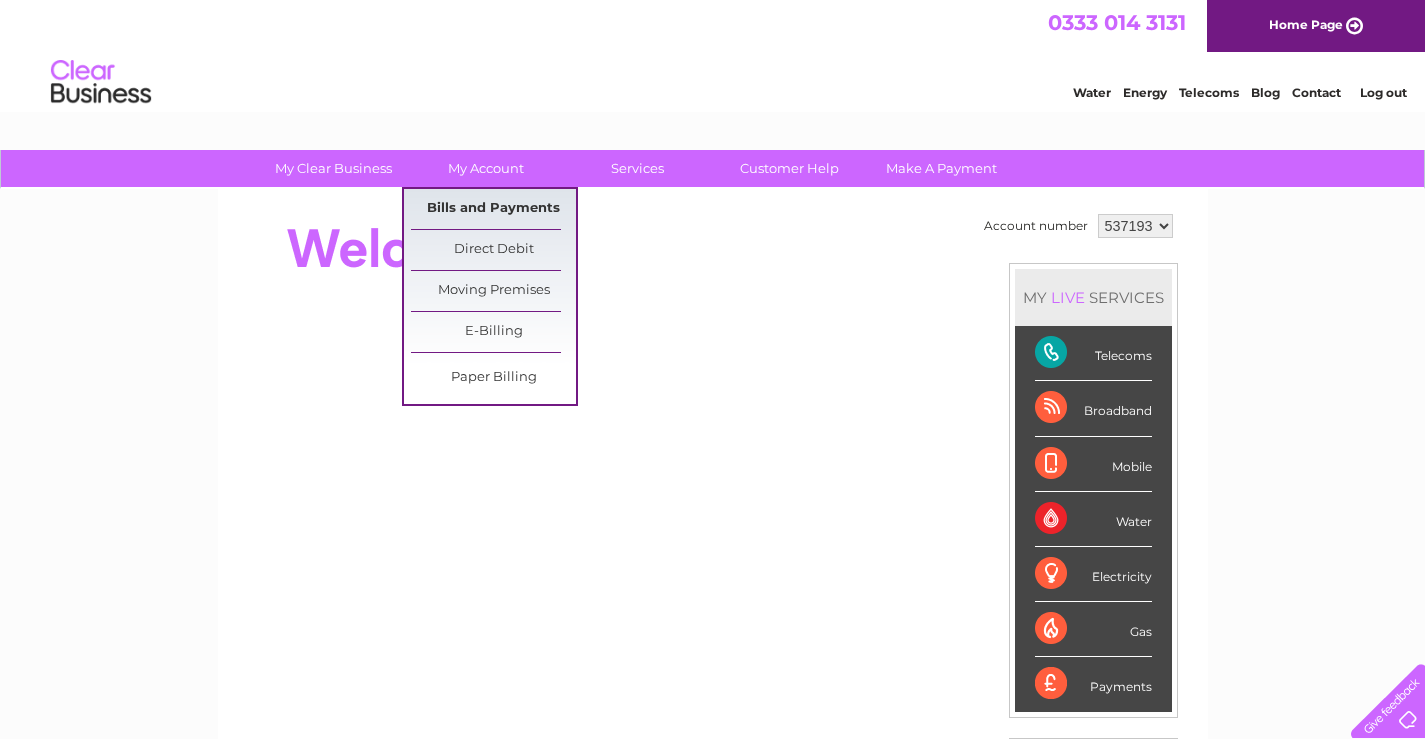 click on "Bills and Payments" at bounding box center (493, 209) 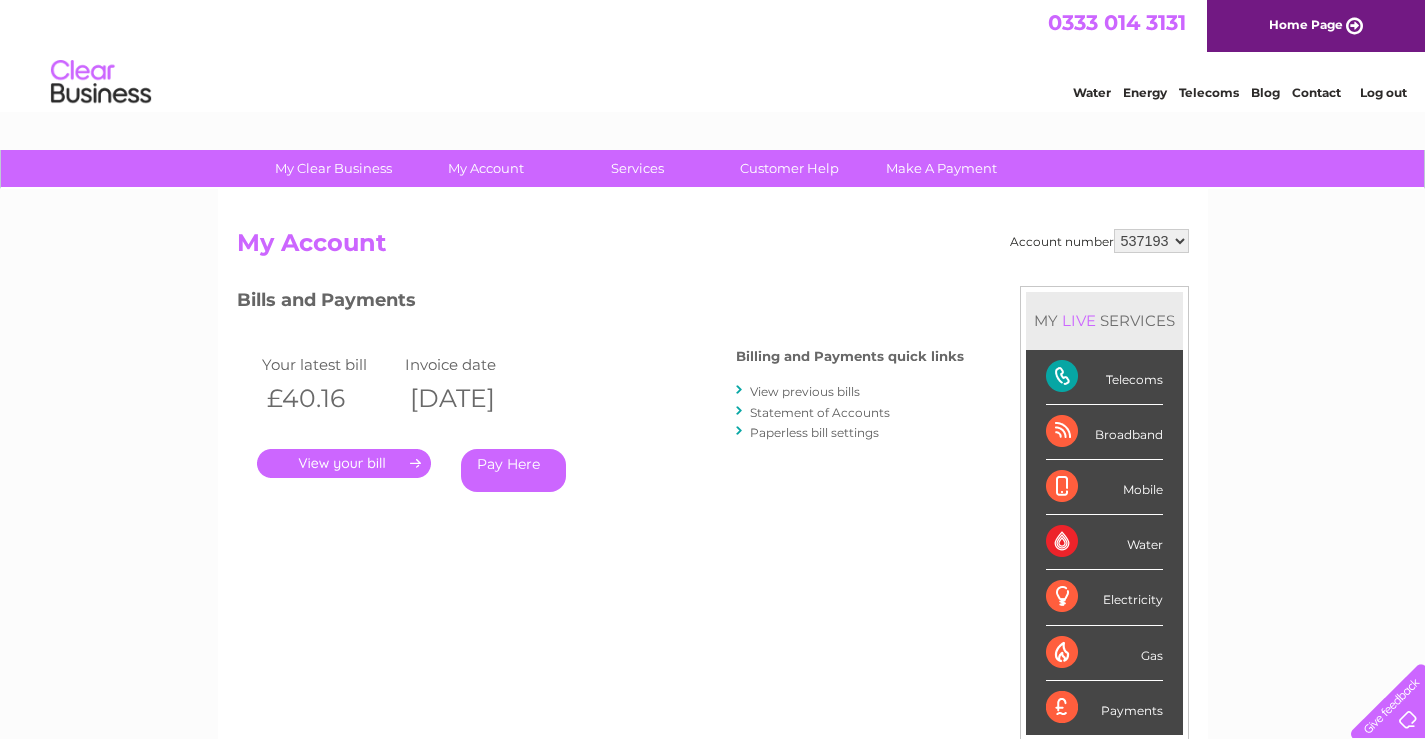 scroll, scrollTop: 0, scrollLeft: 0, axis: both 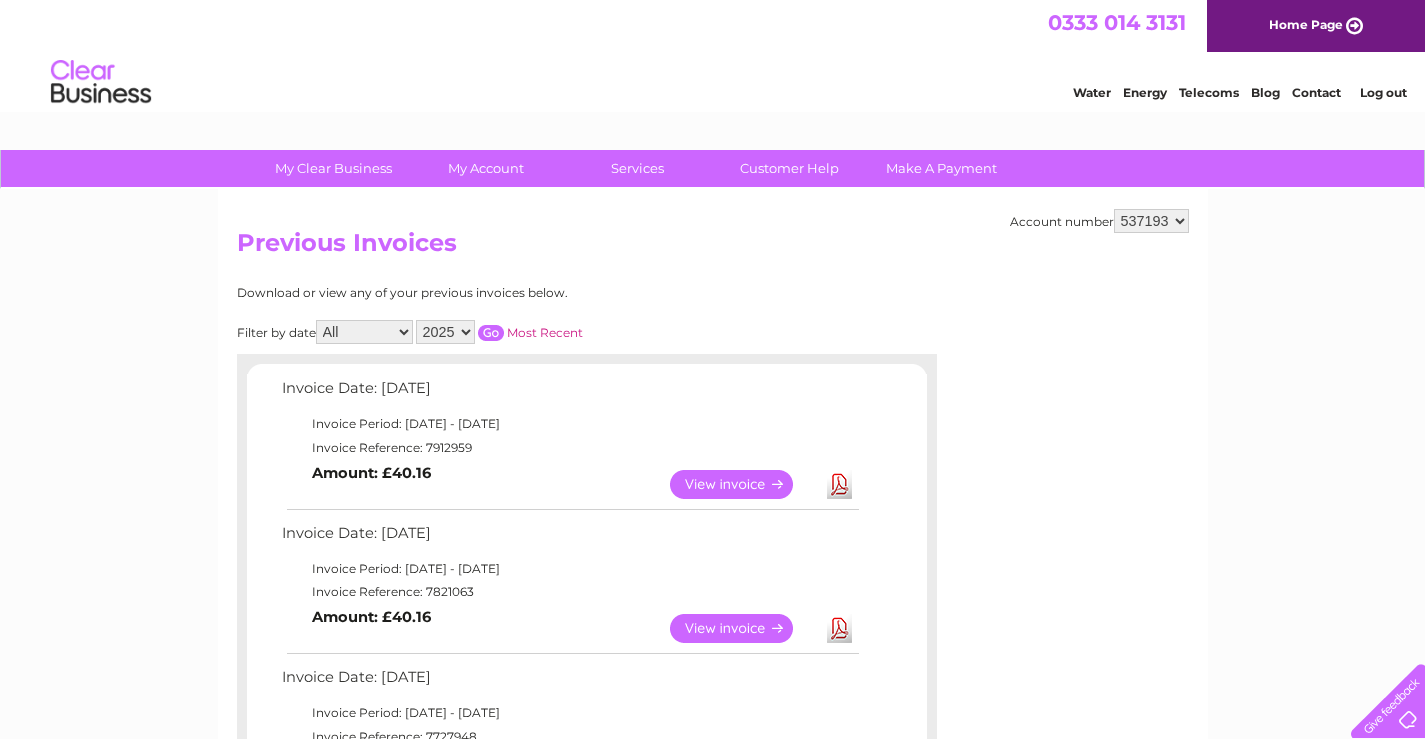 click on "View" at bounding box center [743, 628] 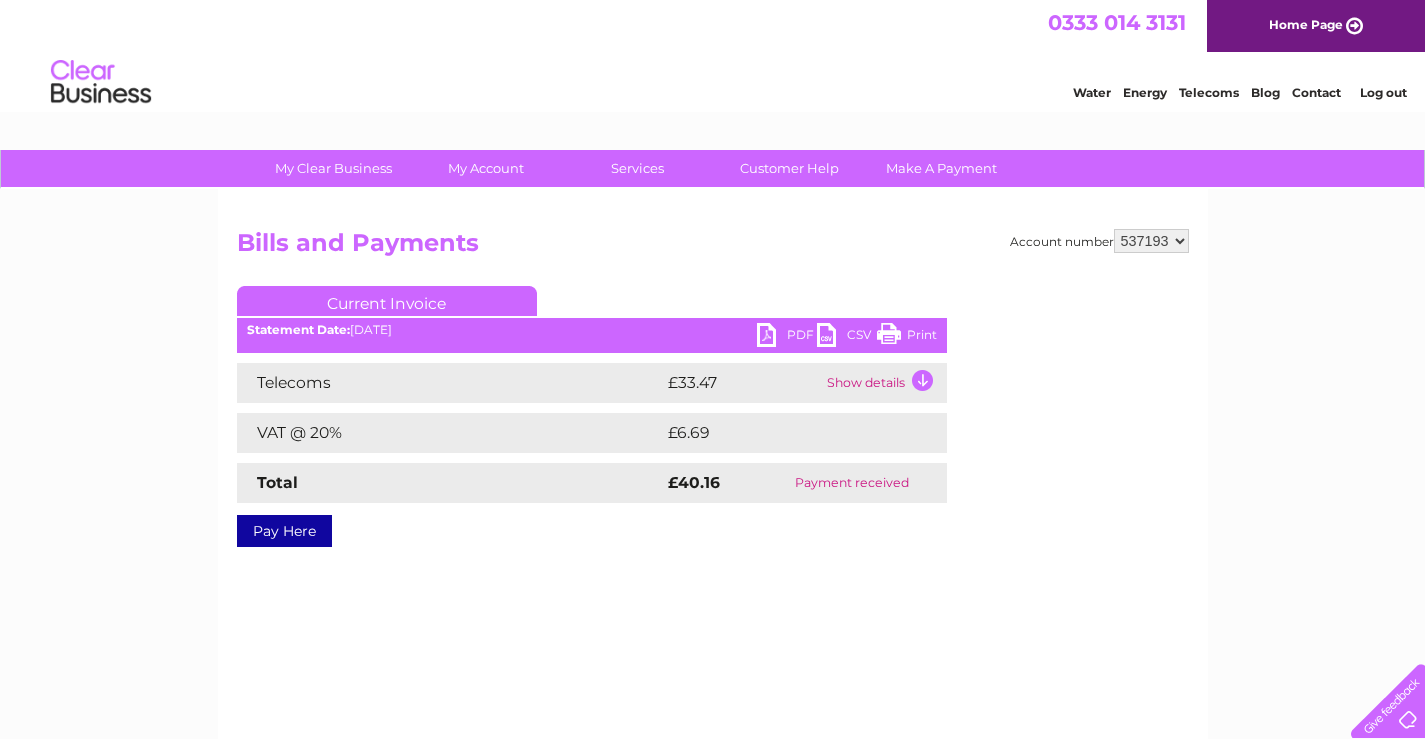 scroll, scrollTop: 0, scrollLeft: 0, axis: both 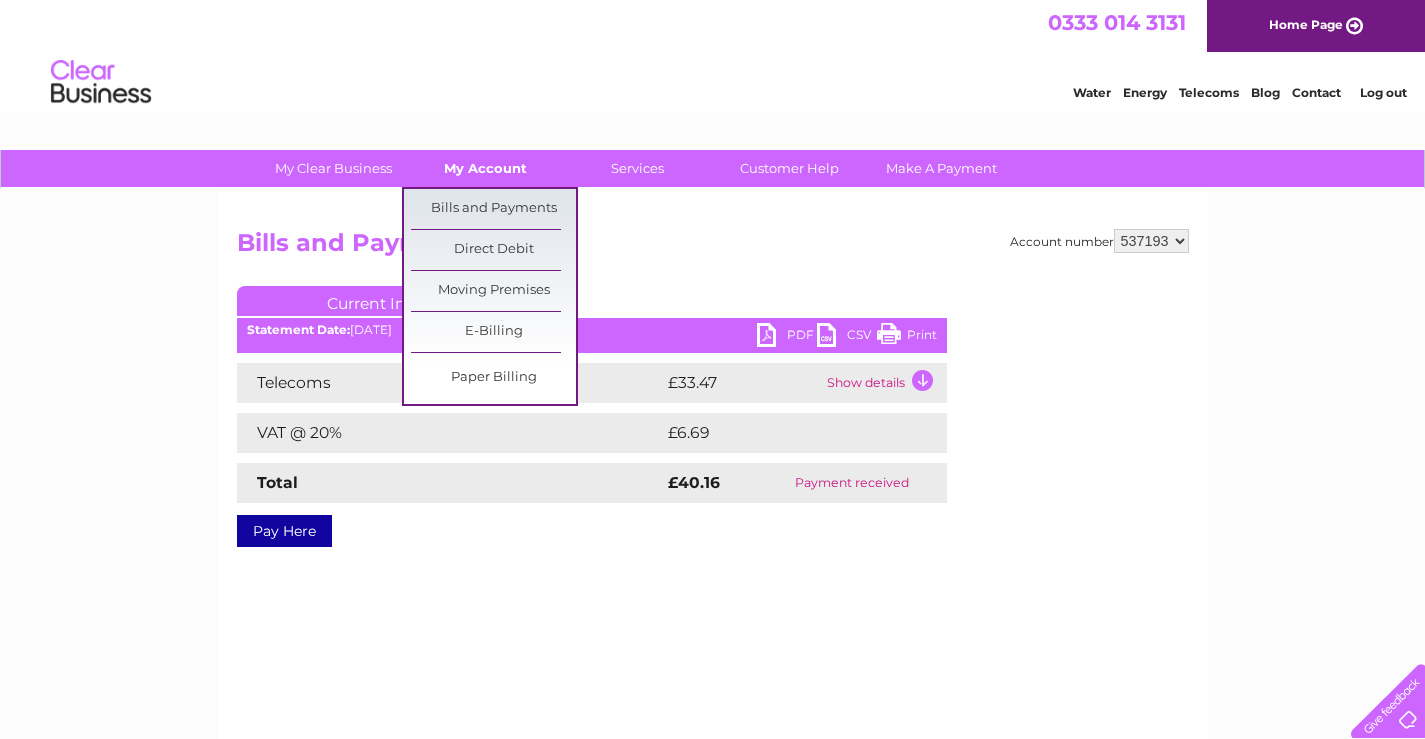 click on "My Account" at bounding box center (485, 168) 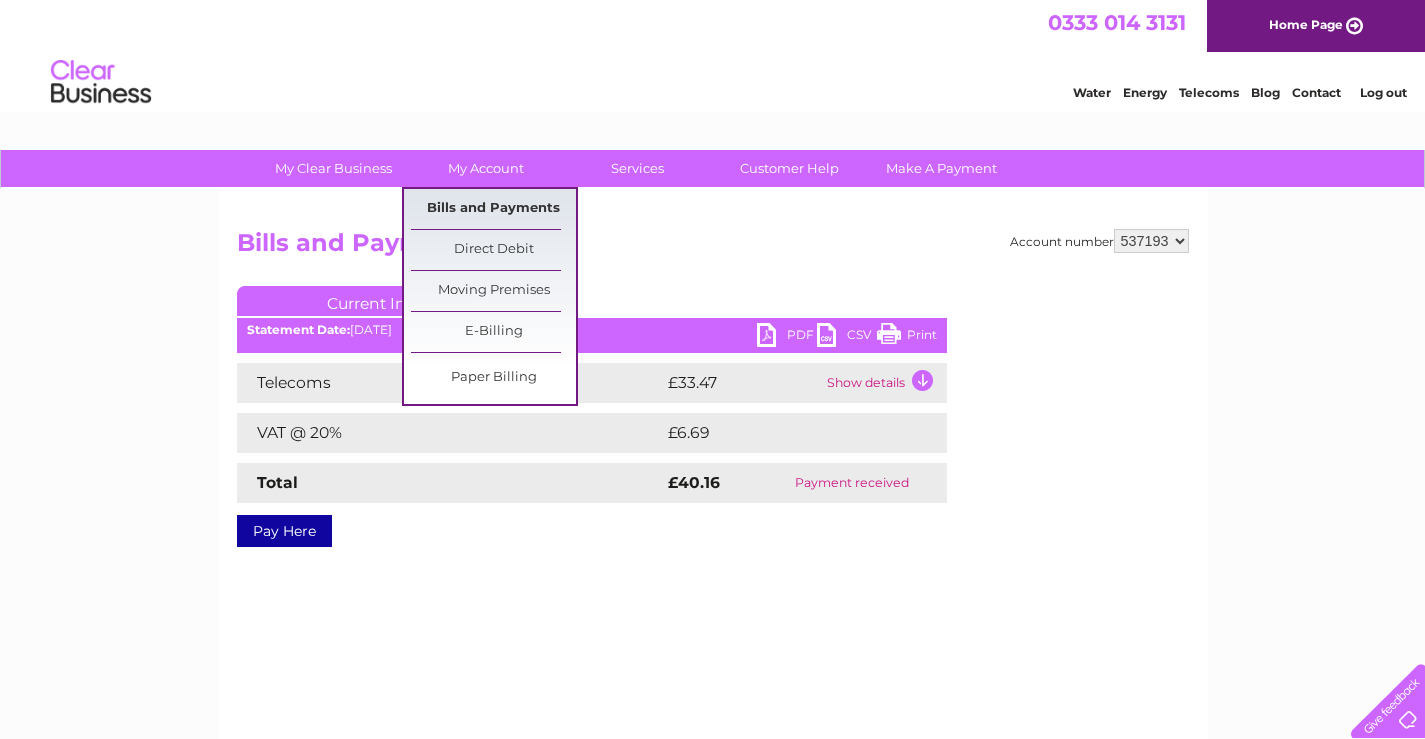click on "Bills and Payments" at bounding box center [493, 209] 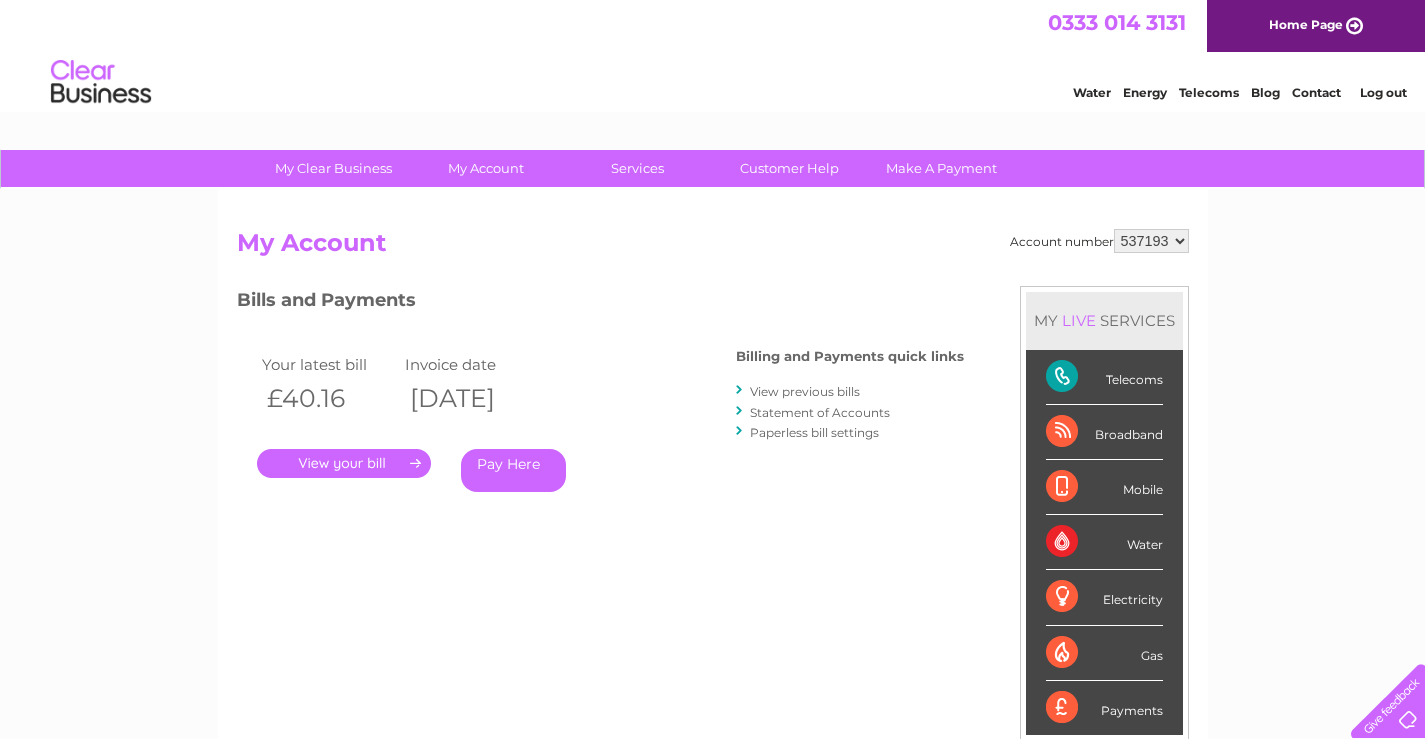 scroll, scrollTop: 0, scrollLeft: 0, axis: both 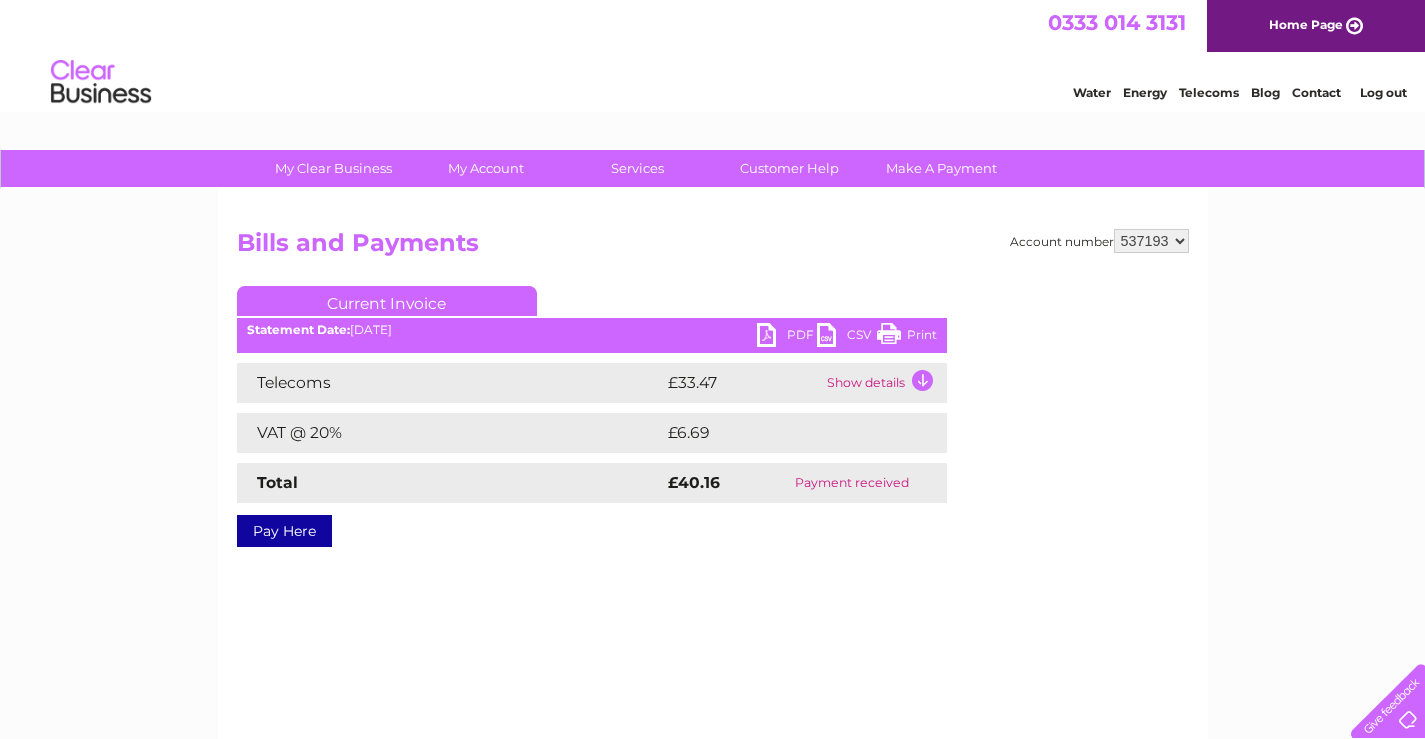 click on "Print" at bounding box center [907, 337] 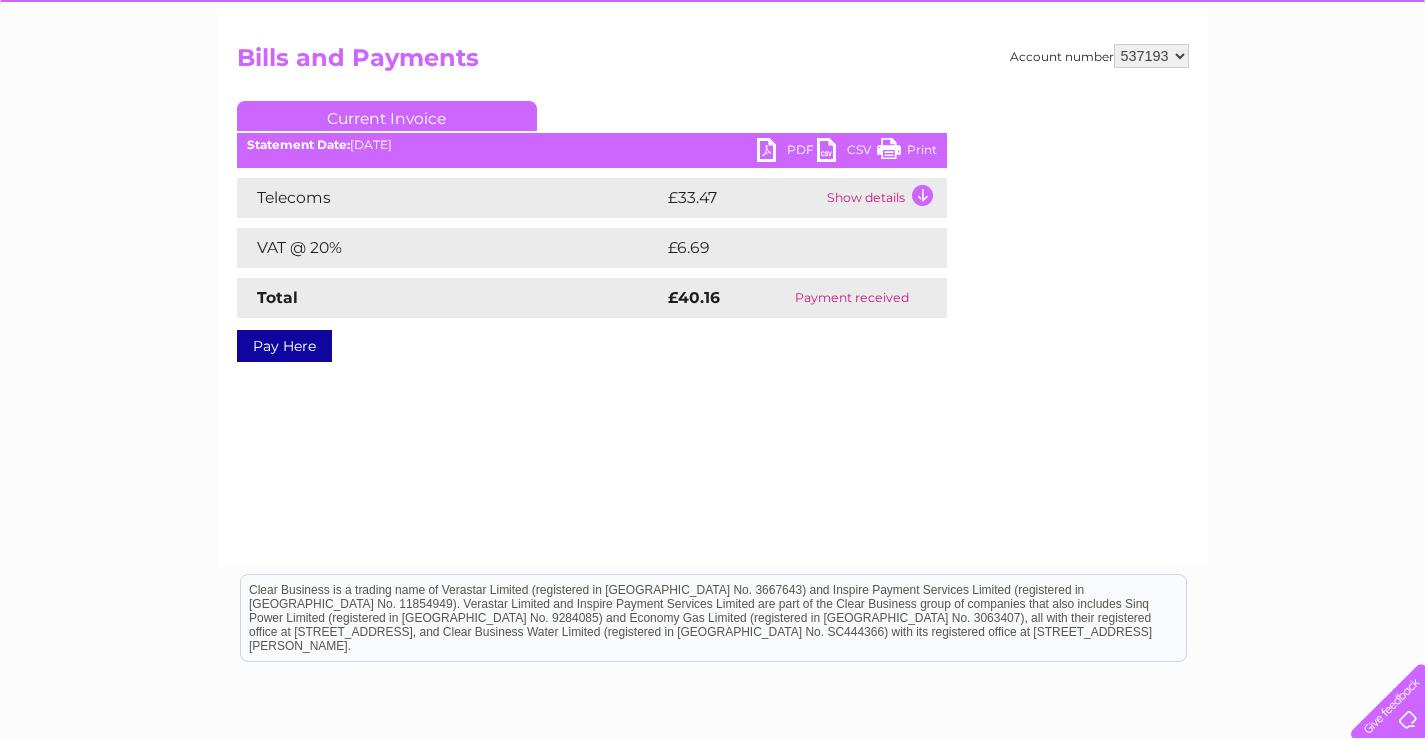 scroll, scrollTop: 0, scrollLeft: 0, axis: both 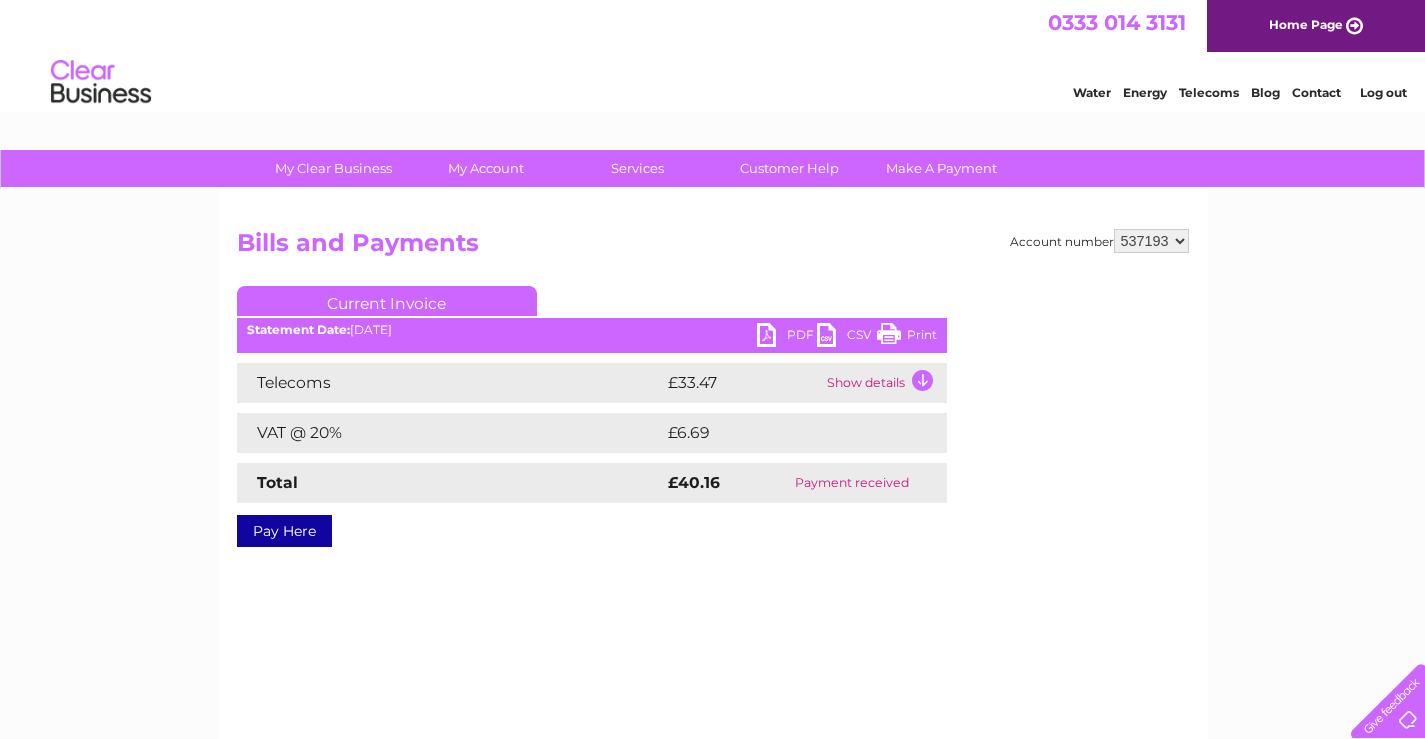 click on "Log out" at bounding box center [1383, 92] 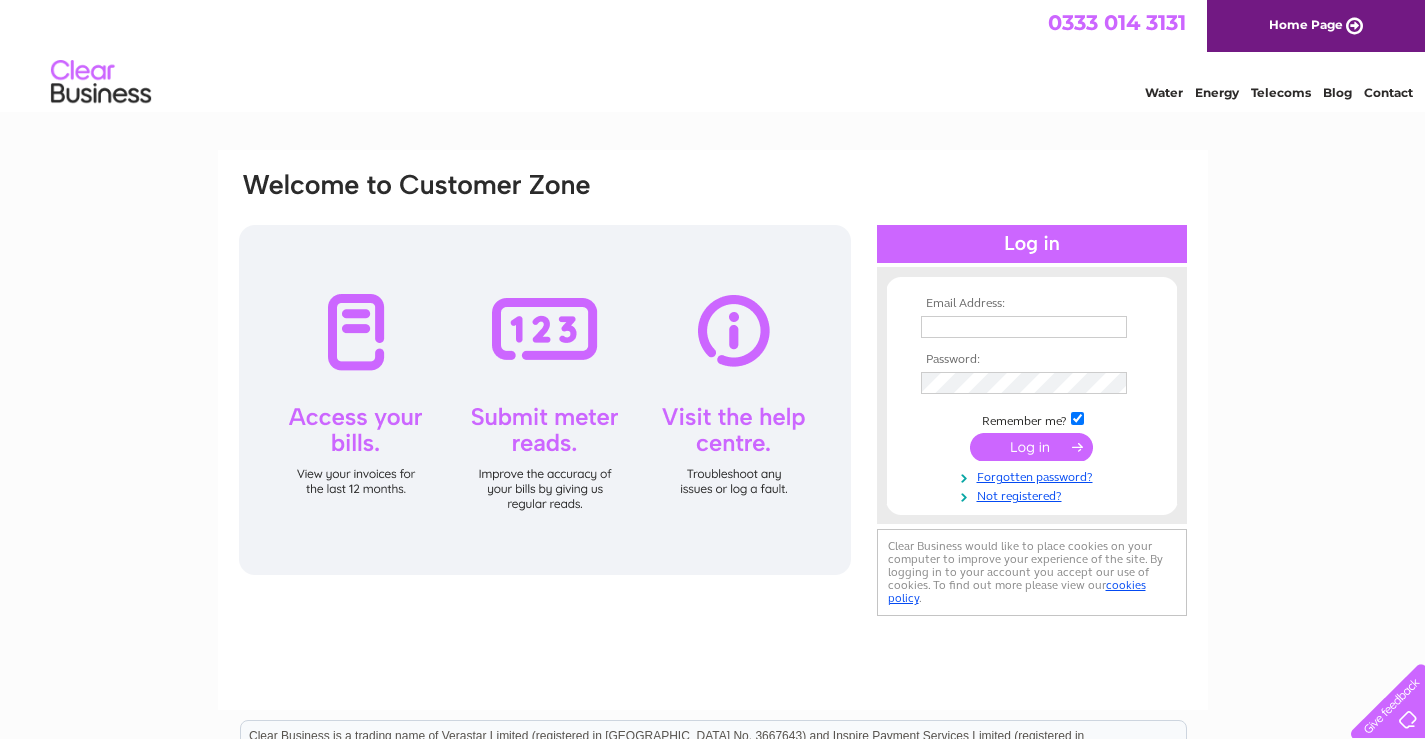scroll, scrollTop: 0, scrollLeft: 0, axis: both 